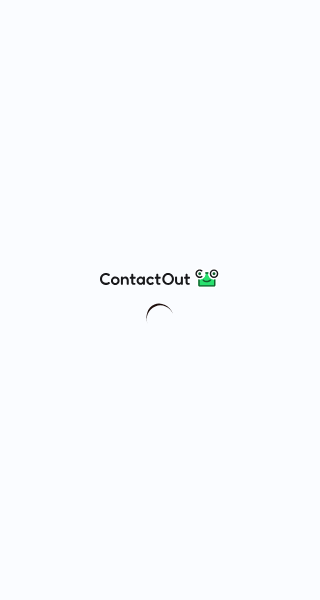 scroll, scrollTop: 0, scrollLeft: 0, axis: both 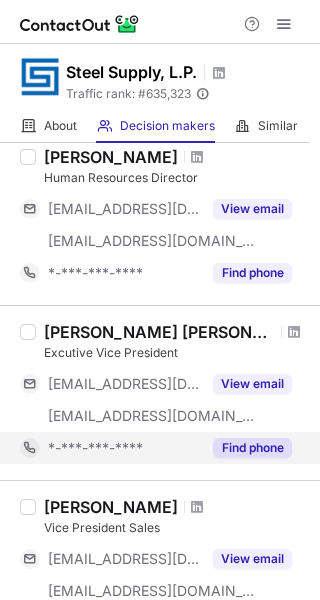 click on "Find phone" at bounding box center (252, 448) 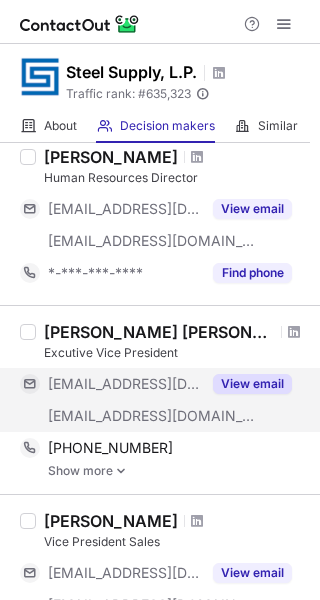 click on "View email" at bounding box center (252, 384) 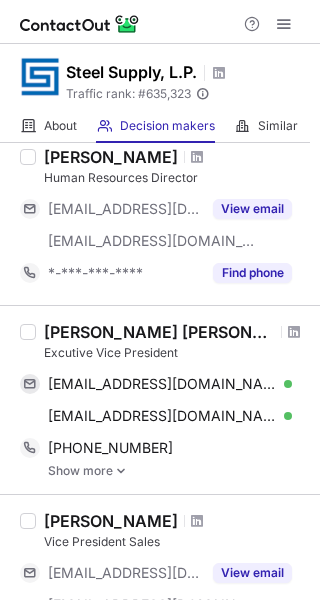 click at bounding box center (121, 471) 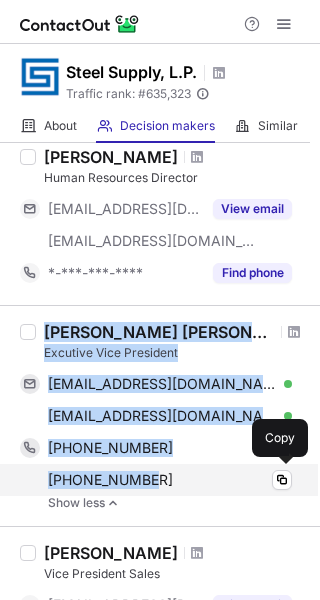 drag, startPoint x: 41, startPoint y: 329, endPoint x: 182, endPoint y: 485, distance: 210.27838 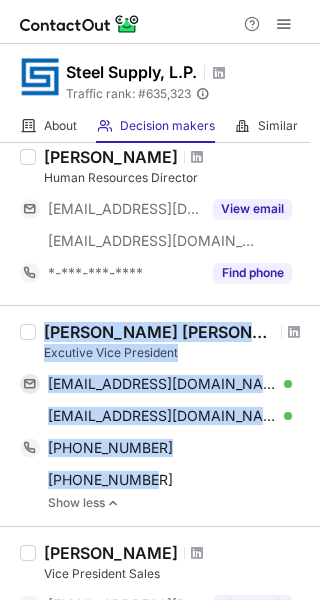 copy on "Samuel Austin Hoffman Excutive Vice President austinh@me.com Verified Copy ahoffman@spring11.com Verified Copy +17139062030 Copy +13155989510" 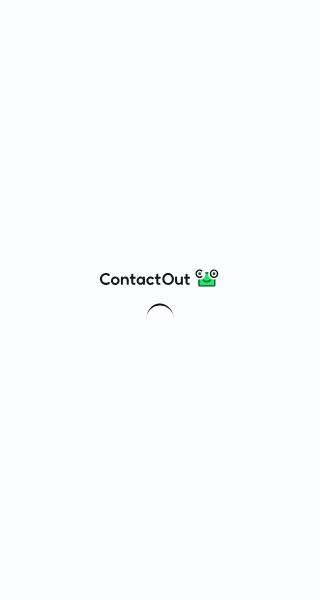 scroll, scrollTop: 0, scrollLeft: 0, axis: both 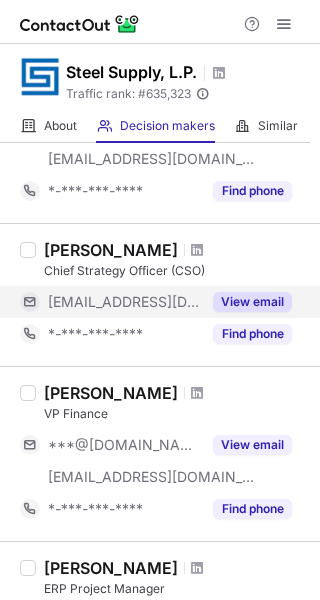 click on "View email" at bounding box center (252, 302) 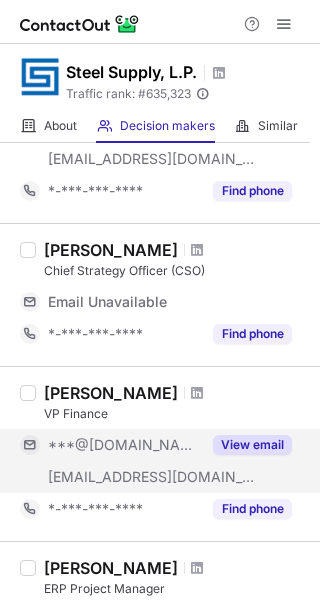 click on "View email" at bounding box center [252, 445] 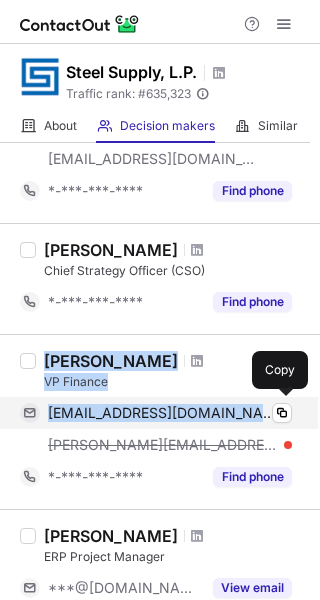 drag, startPoint x: 40, startPoint y: 384, endPoint x: 225, endPoint y: 419, distance: 188.28171 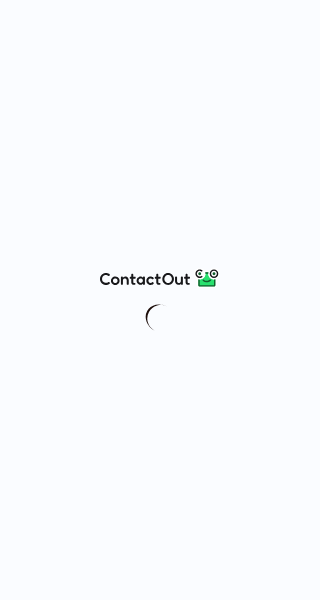 scroll, scrollTop: 0, scrollLeft: 0, axis: both 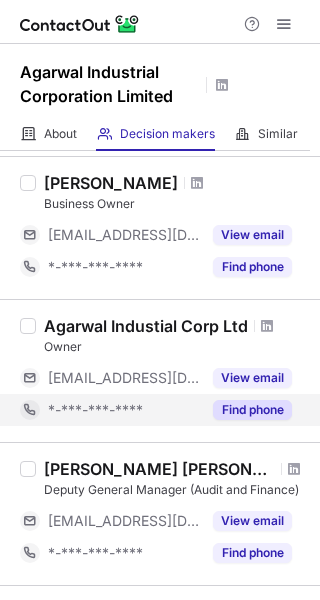 click on "Find phone" at bounding box center [252, 410] 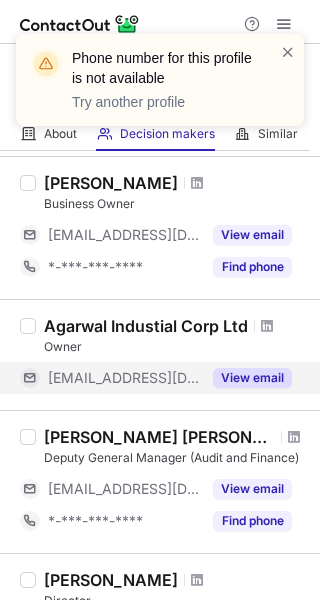 click on "View email" at bounding box center [252, 378] 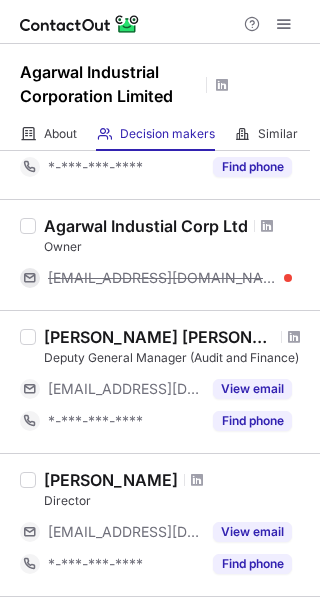 scroll, scrollTop: 700, scrollLeft: 0, axis: vertical 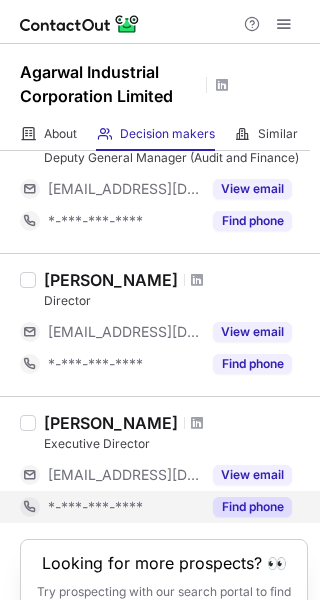 click on "Find phone" at bounding box center (252, 507) 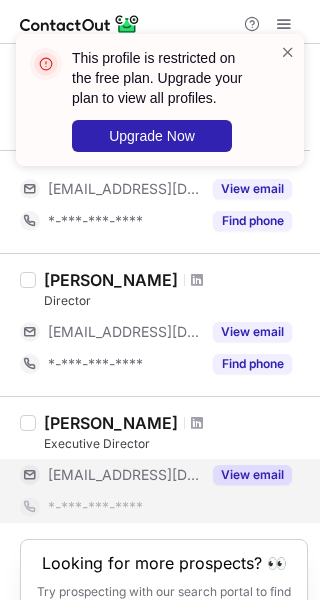 click on "View email" at bounding box center (252, 475) 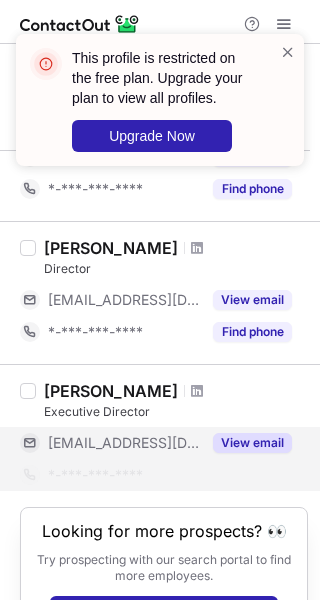 scroll, scrollTop: 668, scrollLeft: 0, axis: vertical 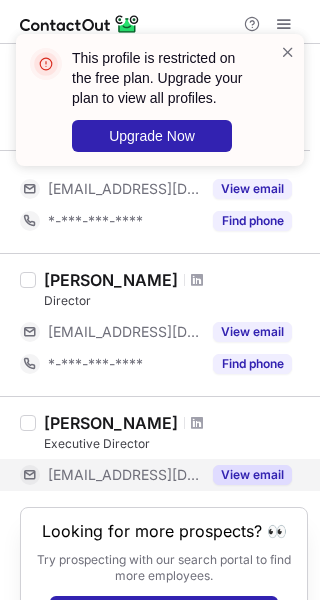 click on "View email" at bounding box center (252, 475) 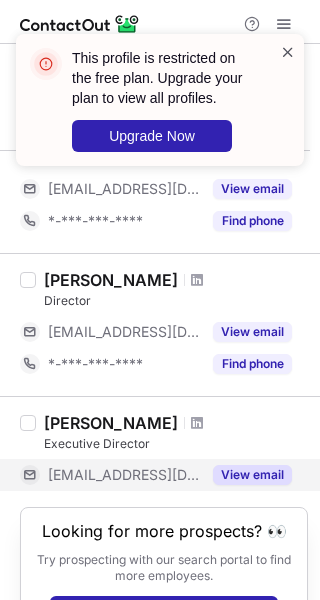click at bounding box center (288, 52) 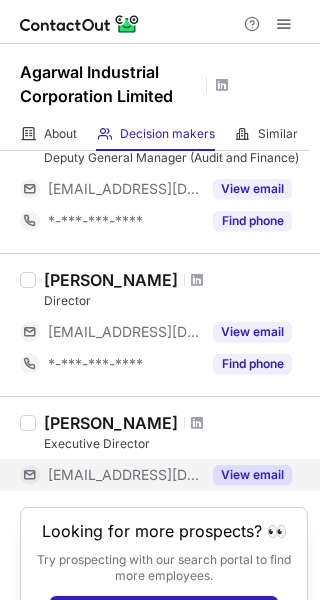 click on "View email" at bounding box center (252, 475) 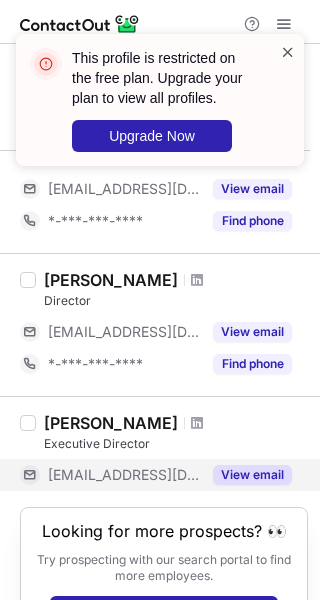 click at bounding box center (288, 52) 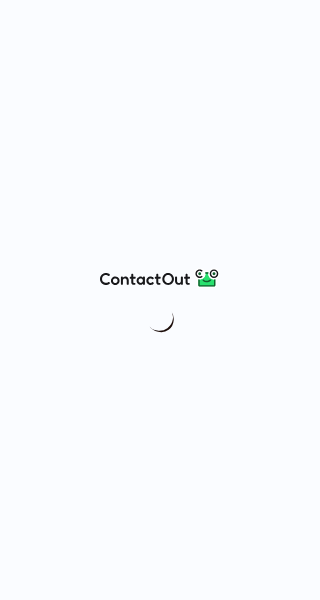 scroll, scrollTop: 0, scrollLeft: 0, axis: both 